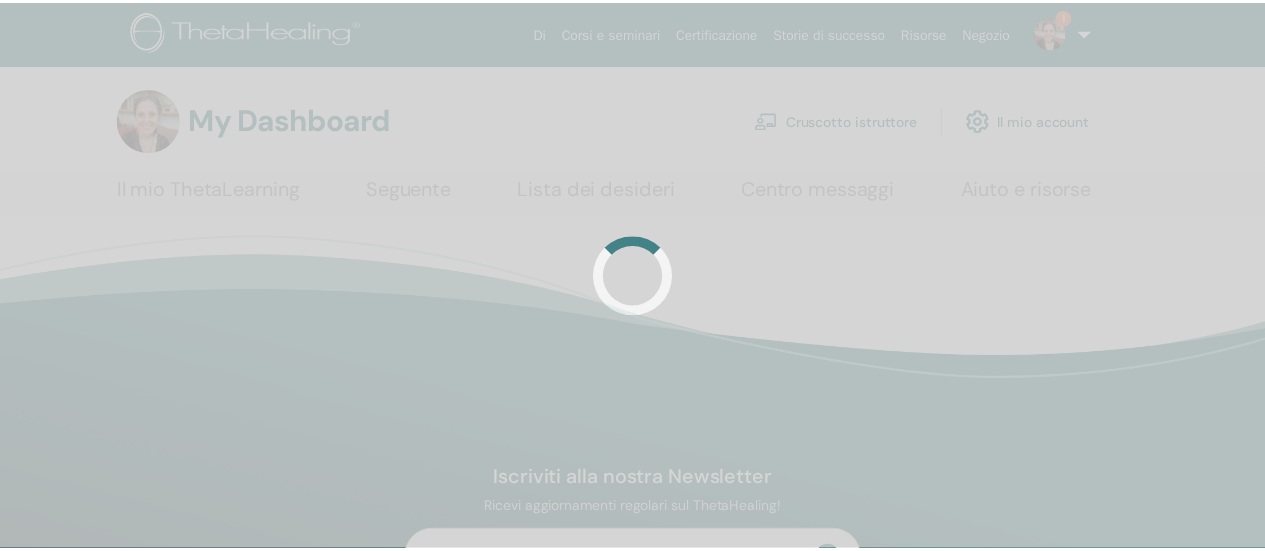 scroll, scrollTop: 0, scrollLeft: 0, axis: both 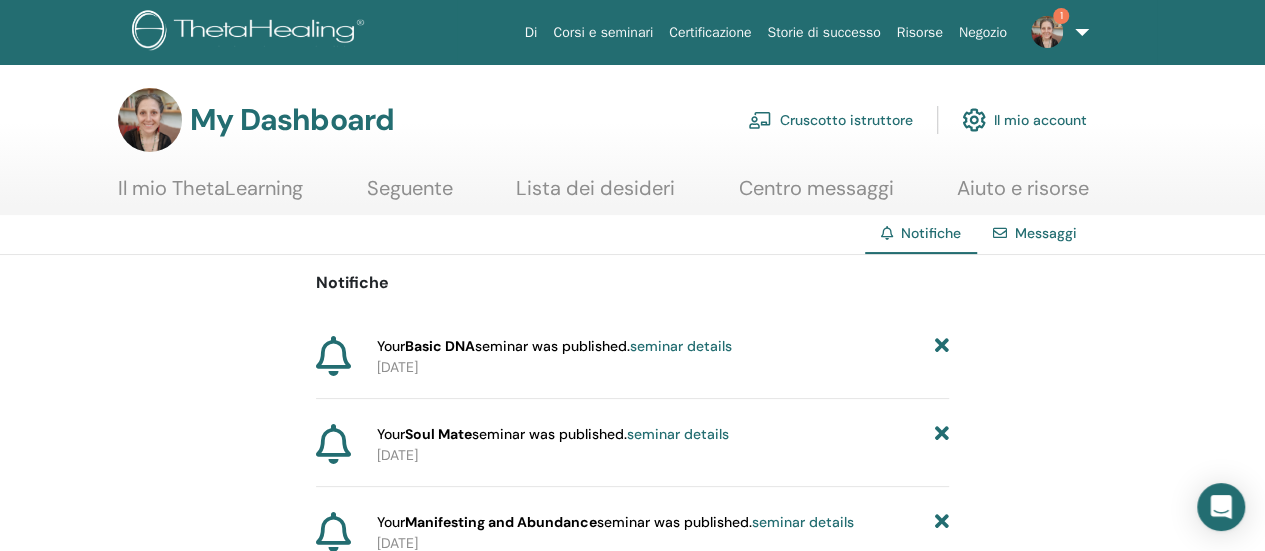 click at bounding box center [1047, 32] 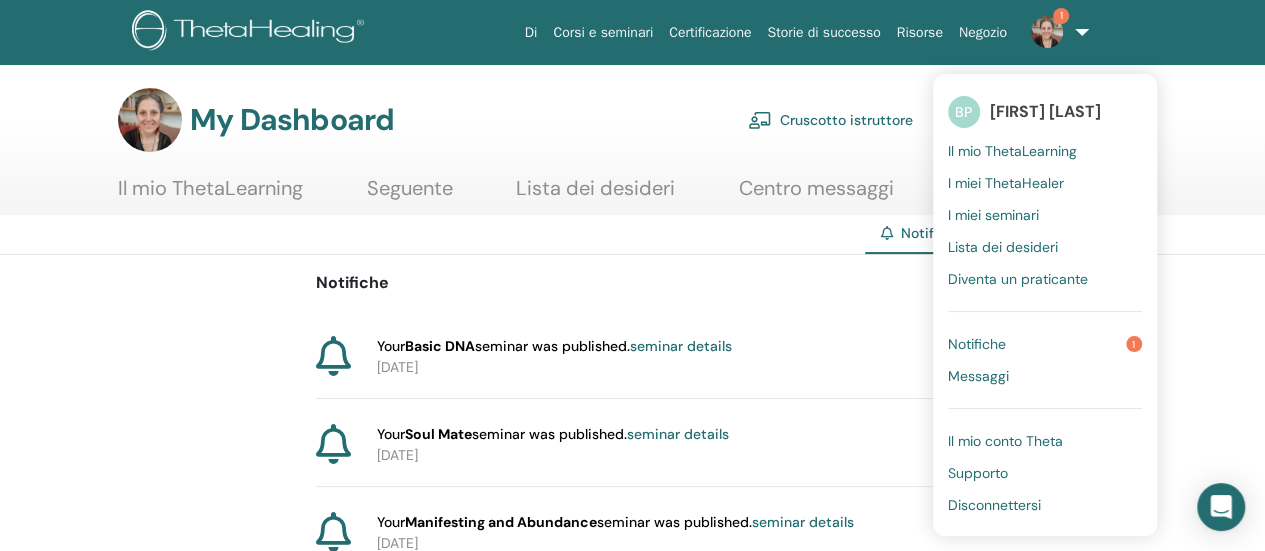 click on "Il mio ThetaLearning" at bounding box center (1012, 151) 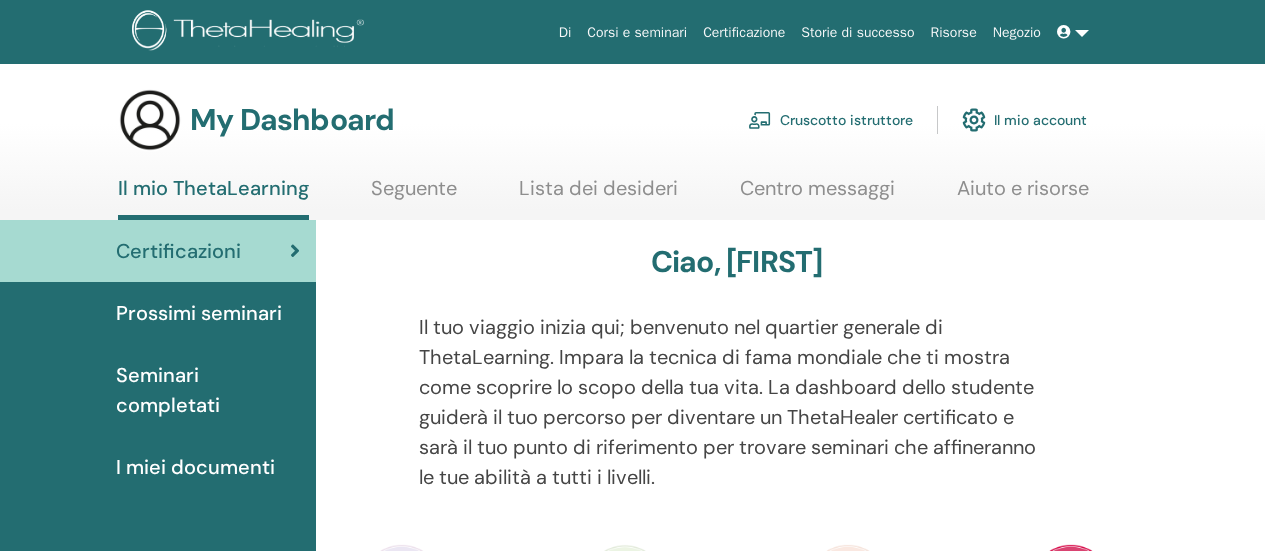 scroll, scrollTop: 0, scrollLeft: 0, axis: both 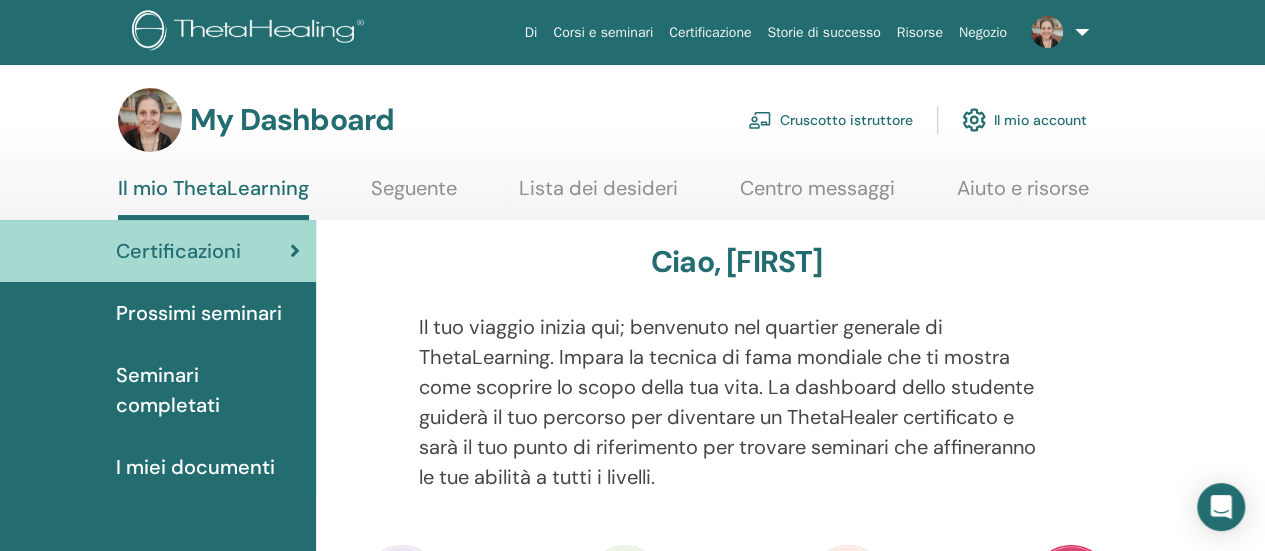 click on "Cruscotto istruttore" at bounding box center (830, 120) 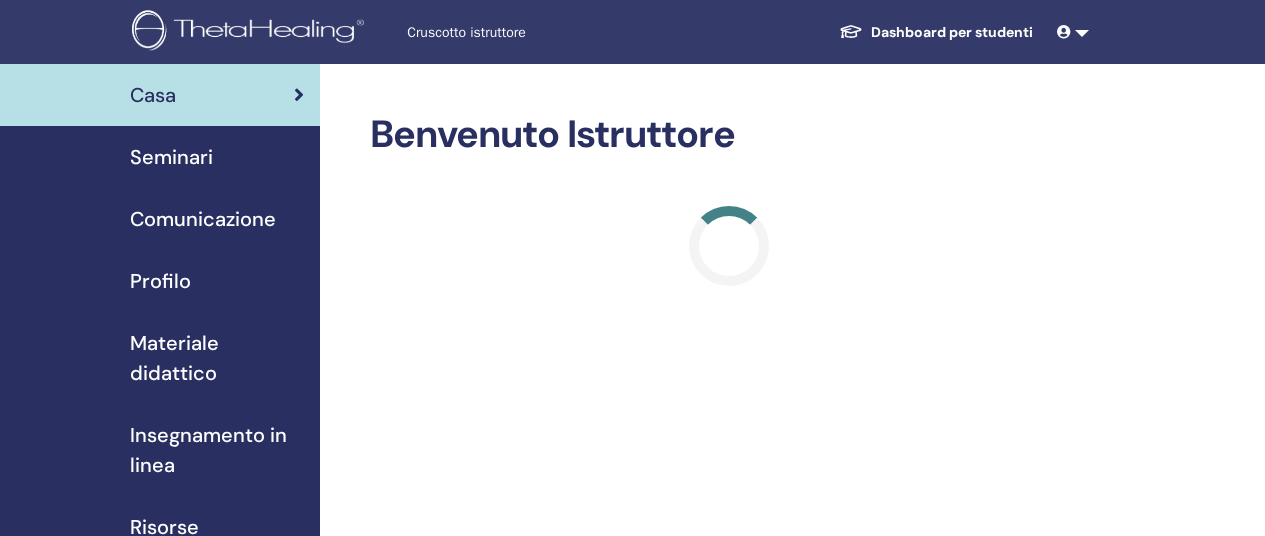 scroll, scrollTop: 0, scrollLeft: 0, axis: both 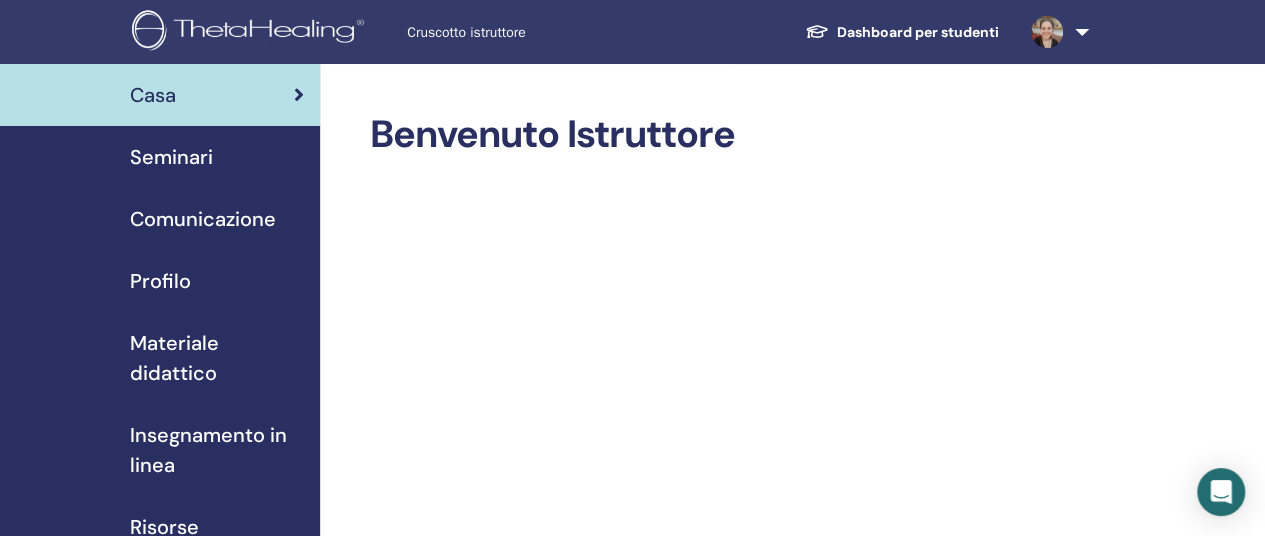 click on "Seminari" at bounding box center [171, 157] 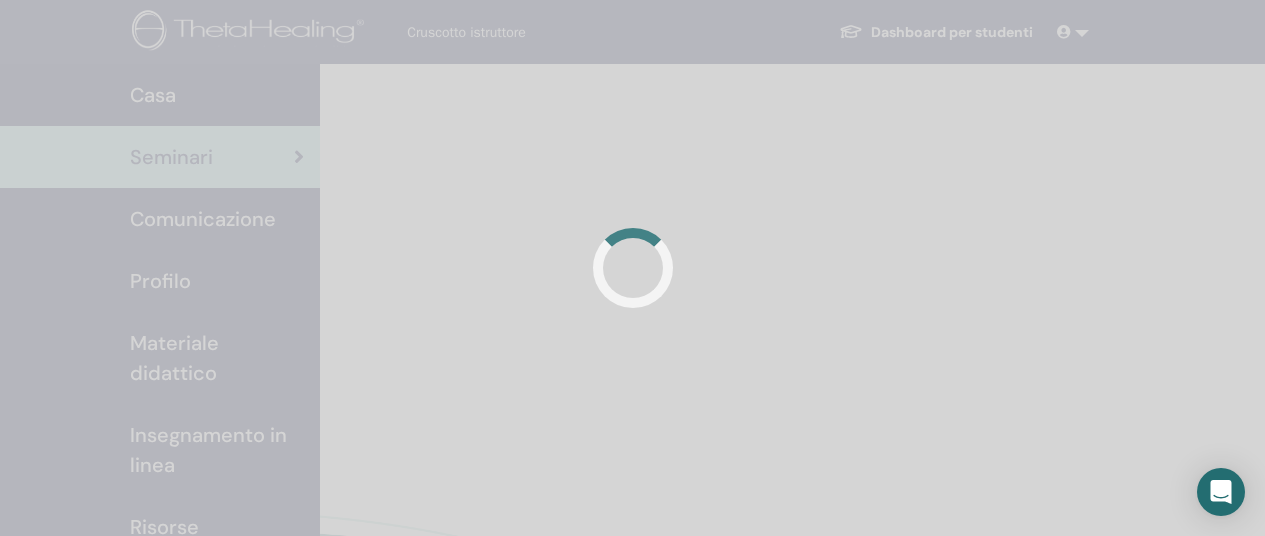 scroll, scrollTop: 0, scrollLeft: 0, axis: both 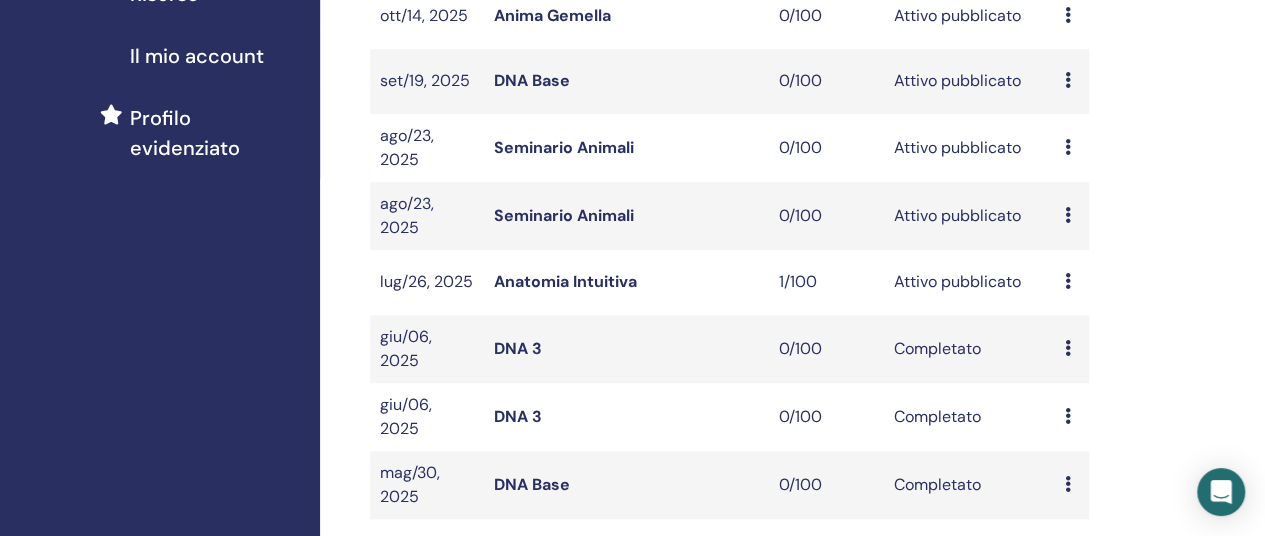 click at bounding box center [1067, 281] 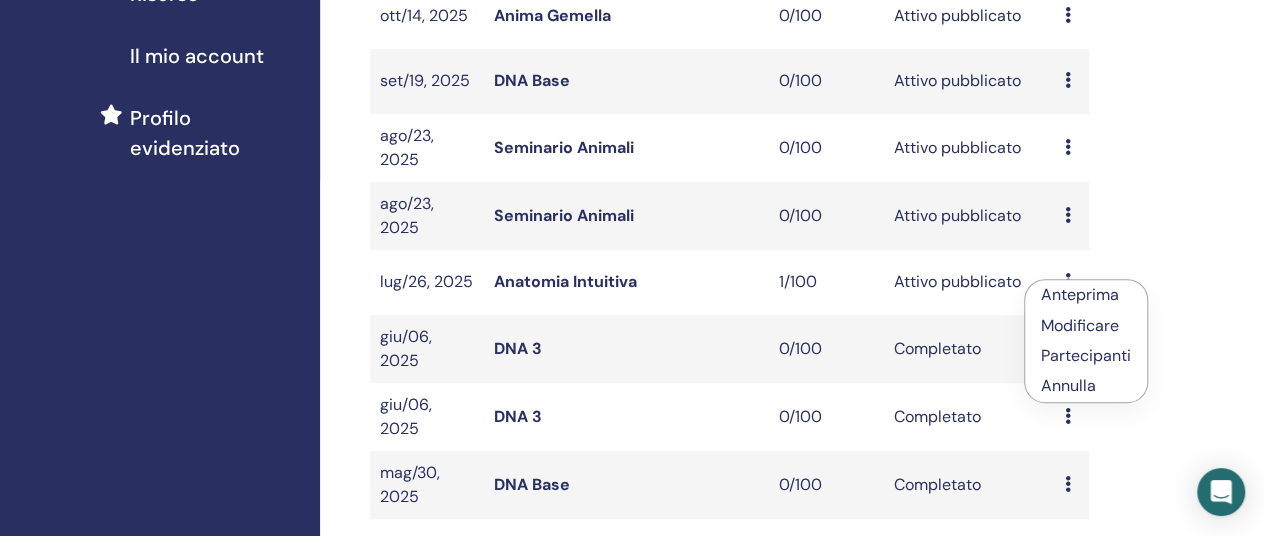 click on "Anteprima" at bounding box center [1086, 295] 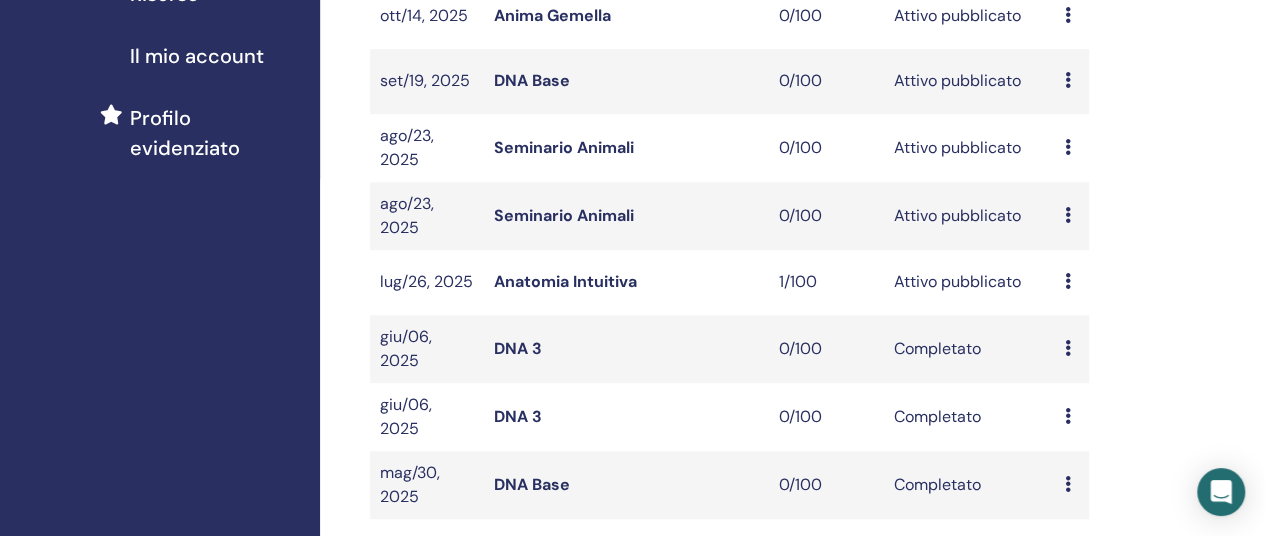 click on "Anatomia Intuitiva" at bounding box center [565, 281] 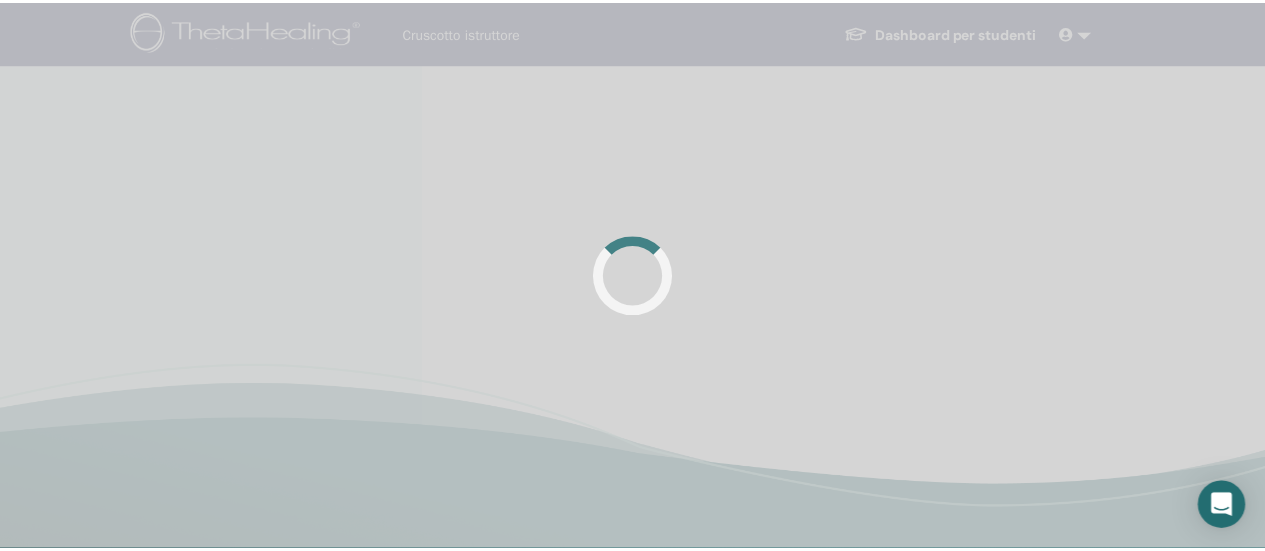 scroll, scrollTop: 0, scrollLeft: 0, axis: both 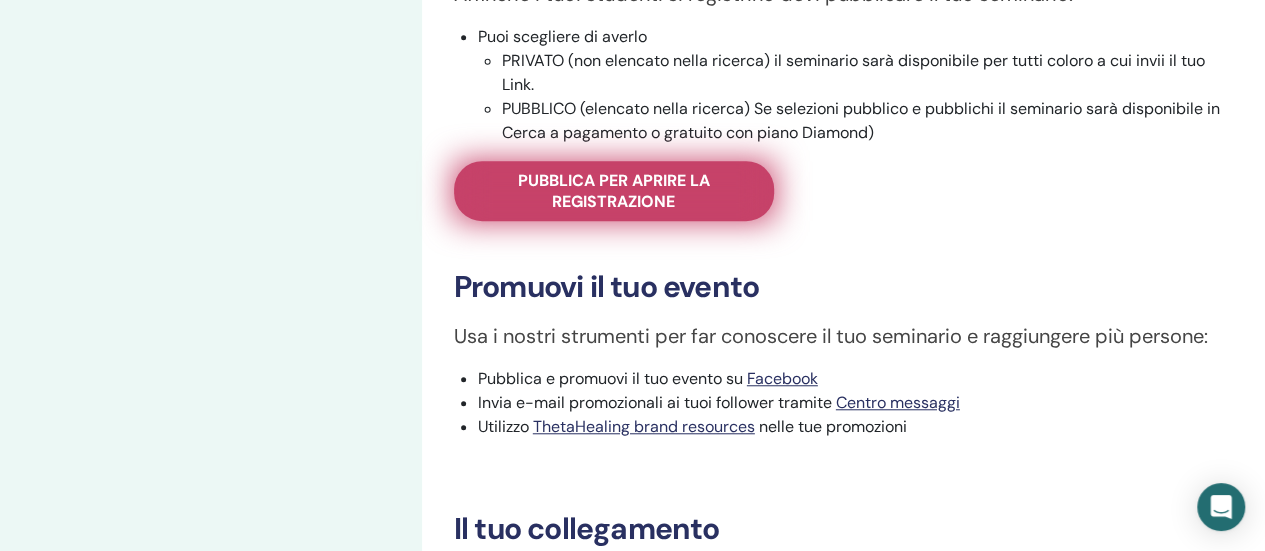 click on "Pubblica per aprire la registrazione" at bounding box center (614, 191) 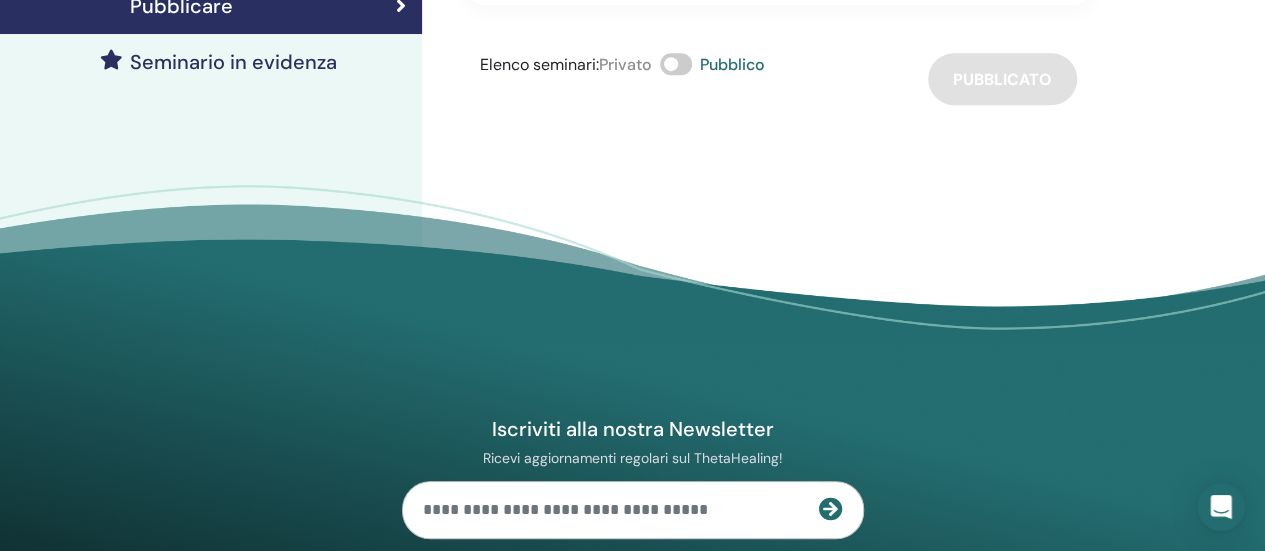 scroll, scrollTop: 652, scrollLeft: 0, axis: vertical 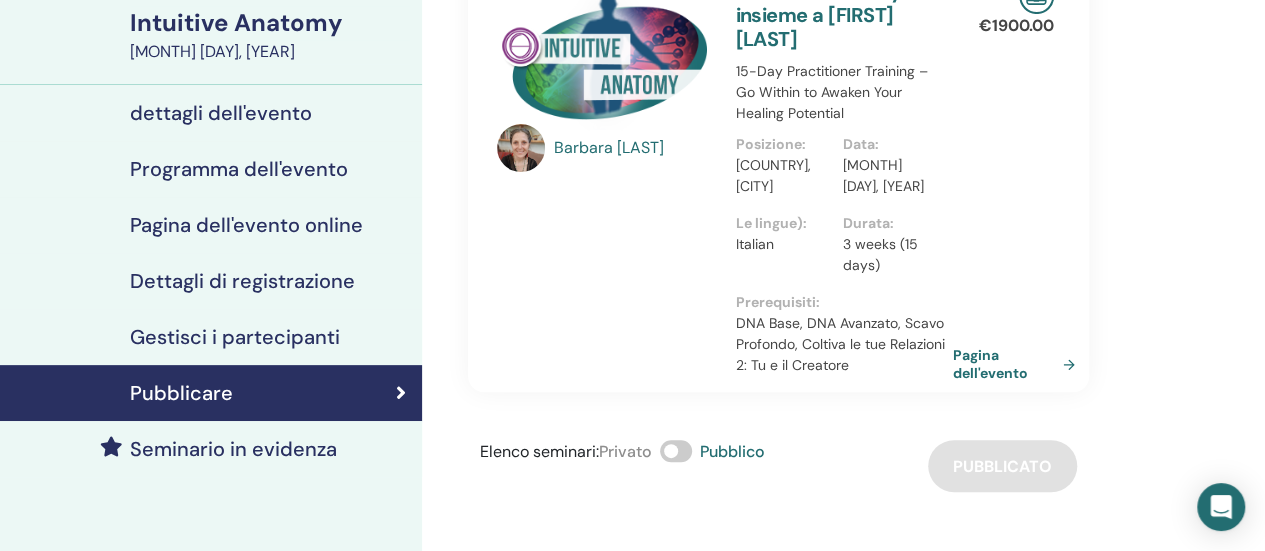 click on "Pagina dell'evento" at bounding box center (1018, 364) 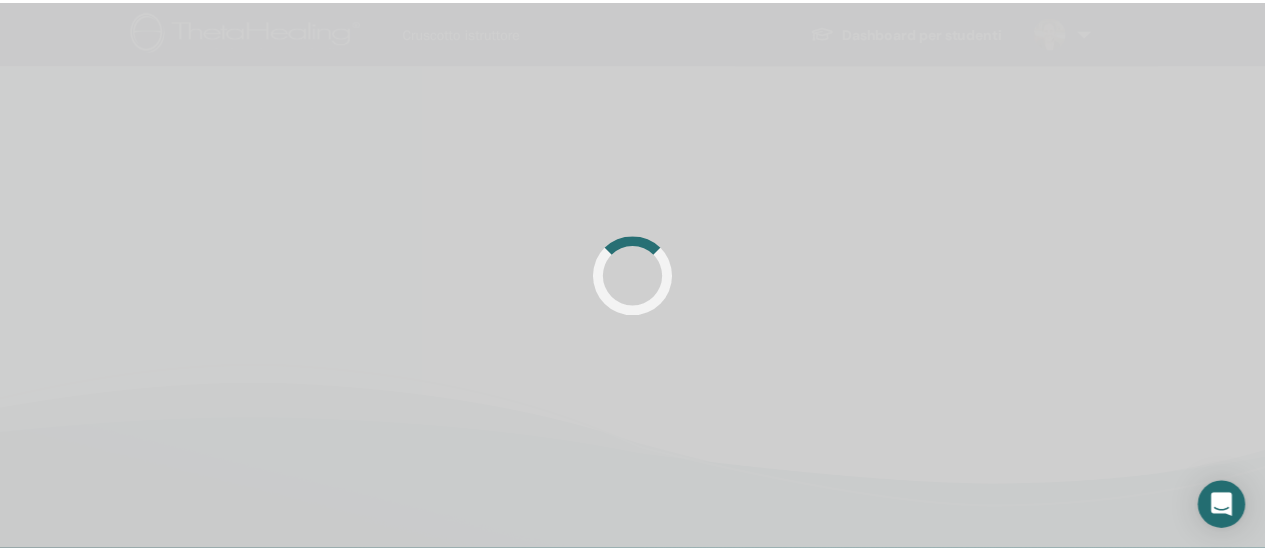 scroll, scrollTop: 0, scrollLeft: 0, axis: both 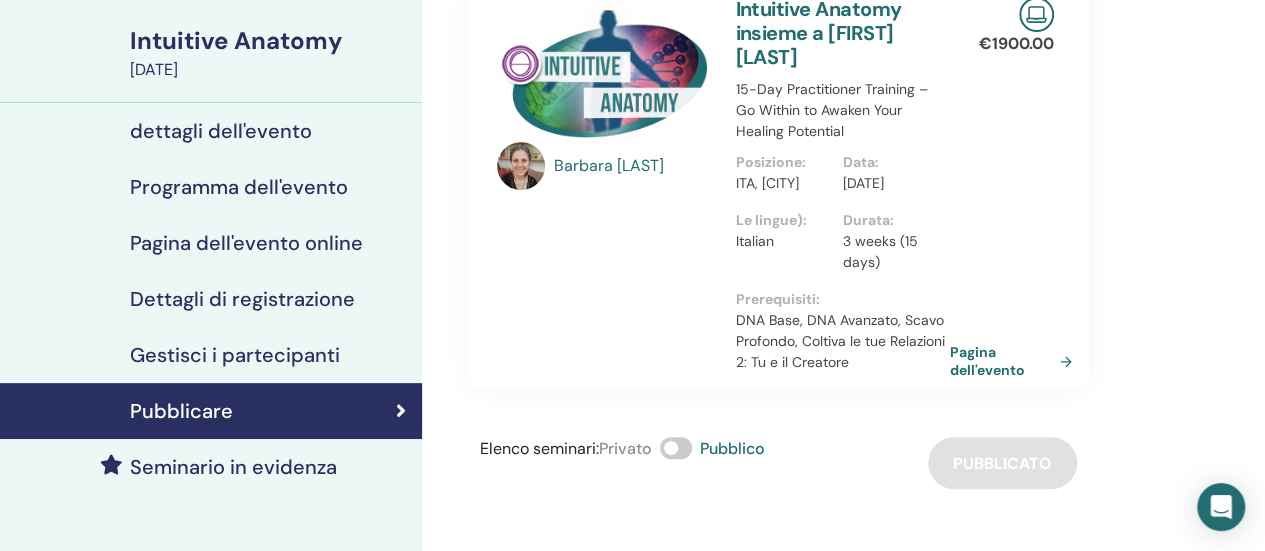click on "dettagli dell'evento" at bounding box center (221, 131) 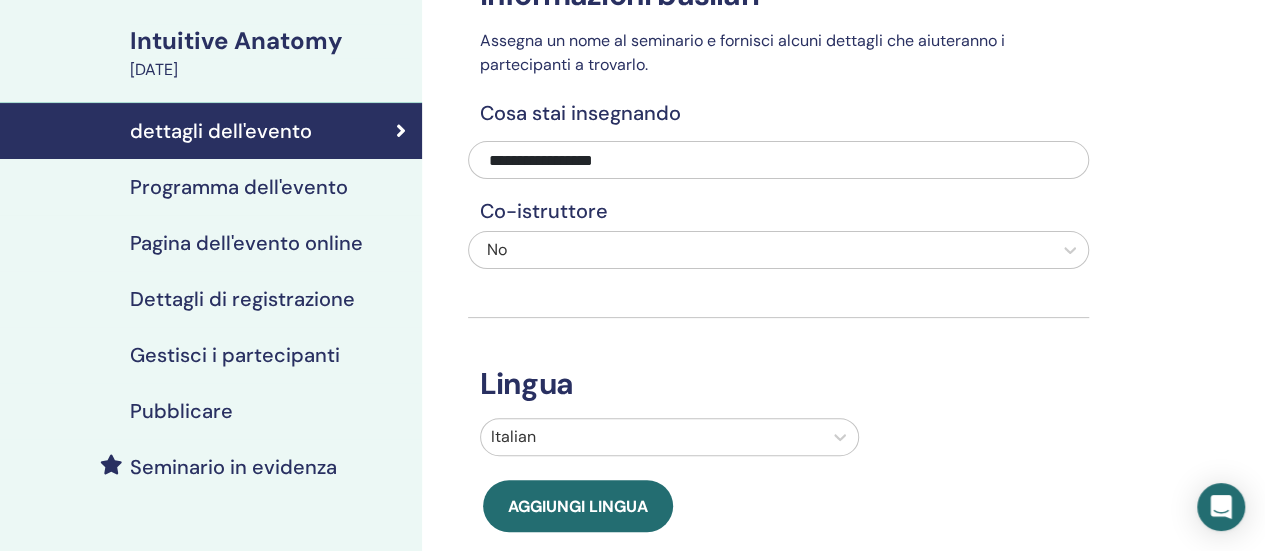 click on "Gestisci i partecipanti" at bounding box center (235, 355) 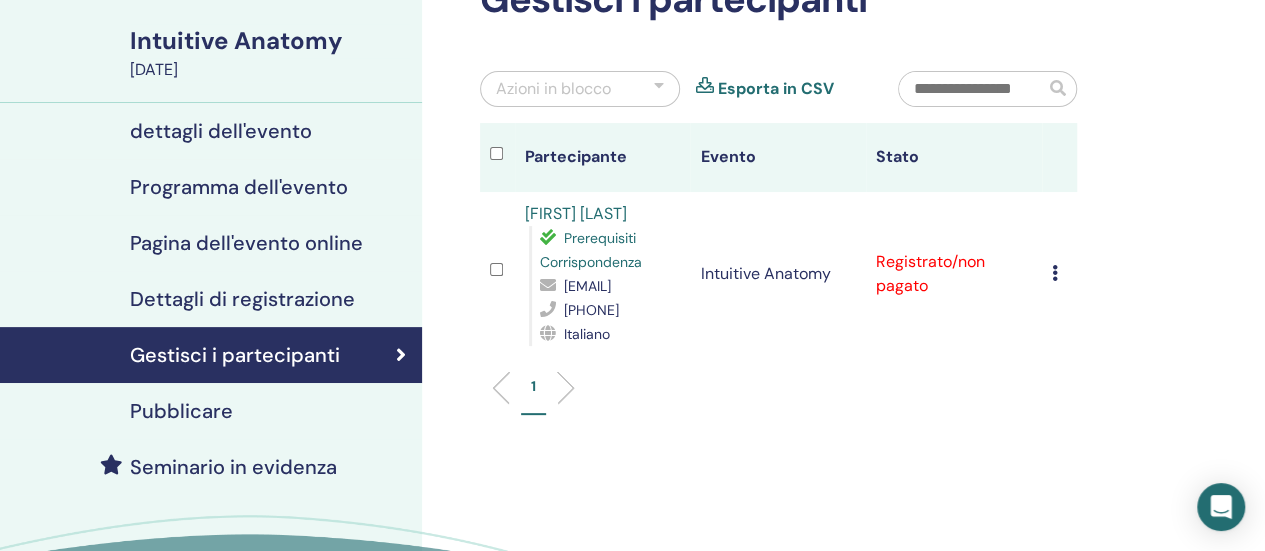 click at bounding box center [1055, 273] 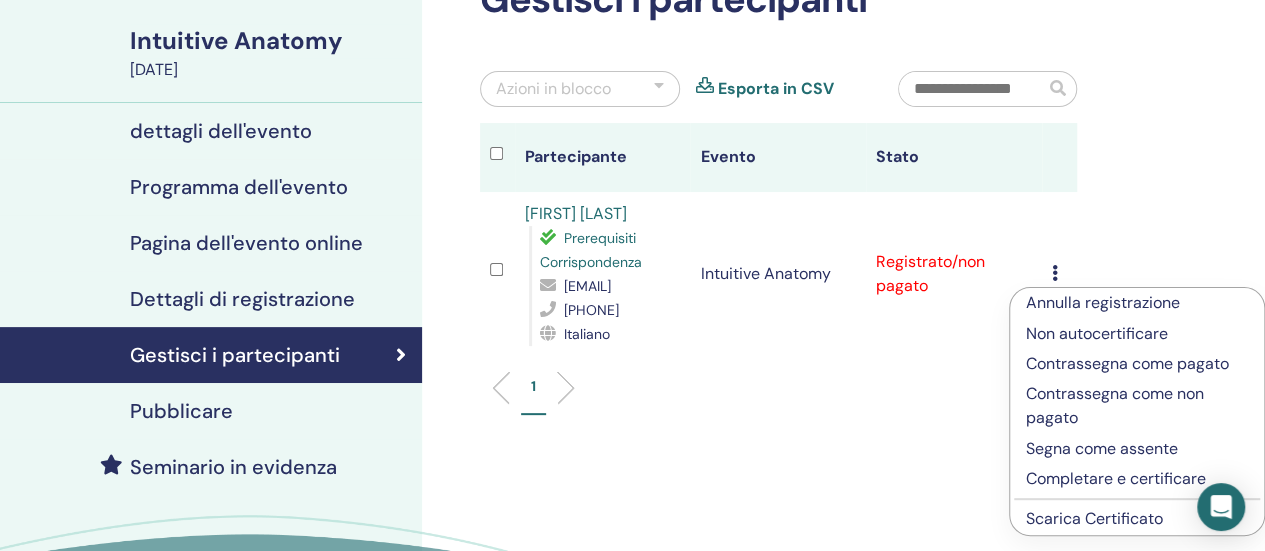 click on "Completare e certificare" at bounding box center (1137, 479) 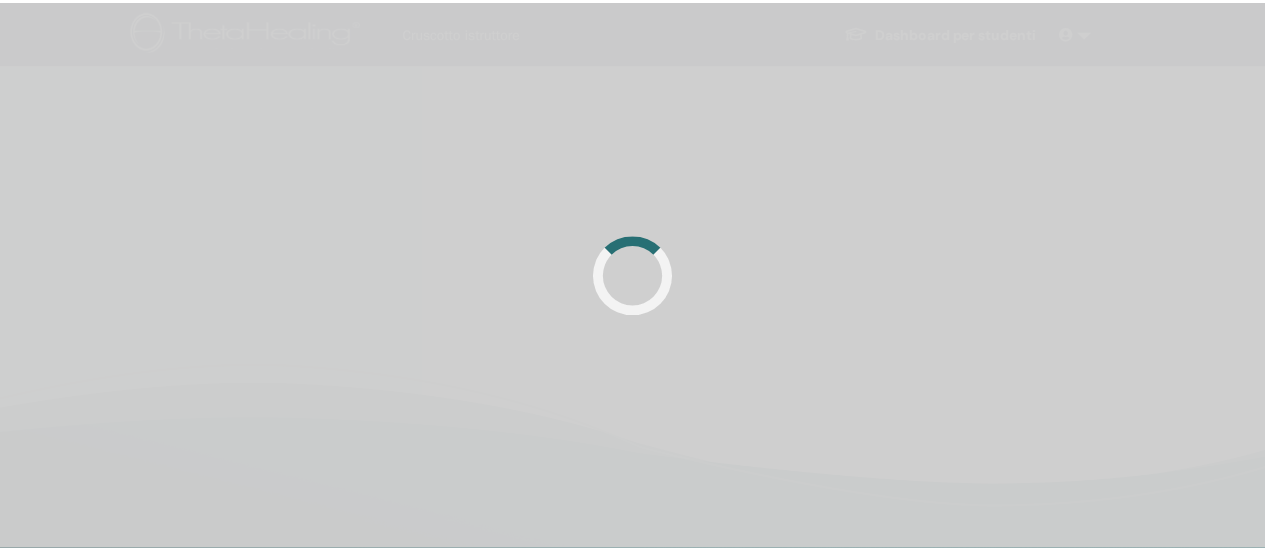 scroll, scrollTop: 135, scrollLeft: 0, axis: vertical 